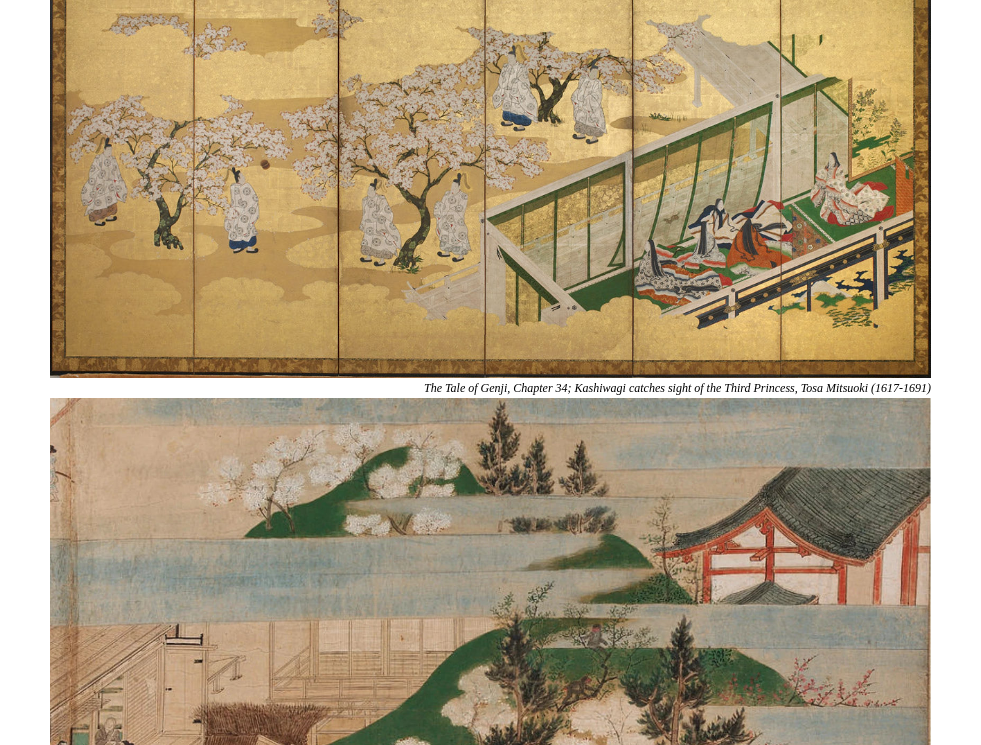 scroll, scrollTop: 30384, scrollLeft: 0, axis: vertical 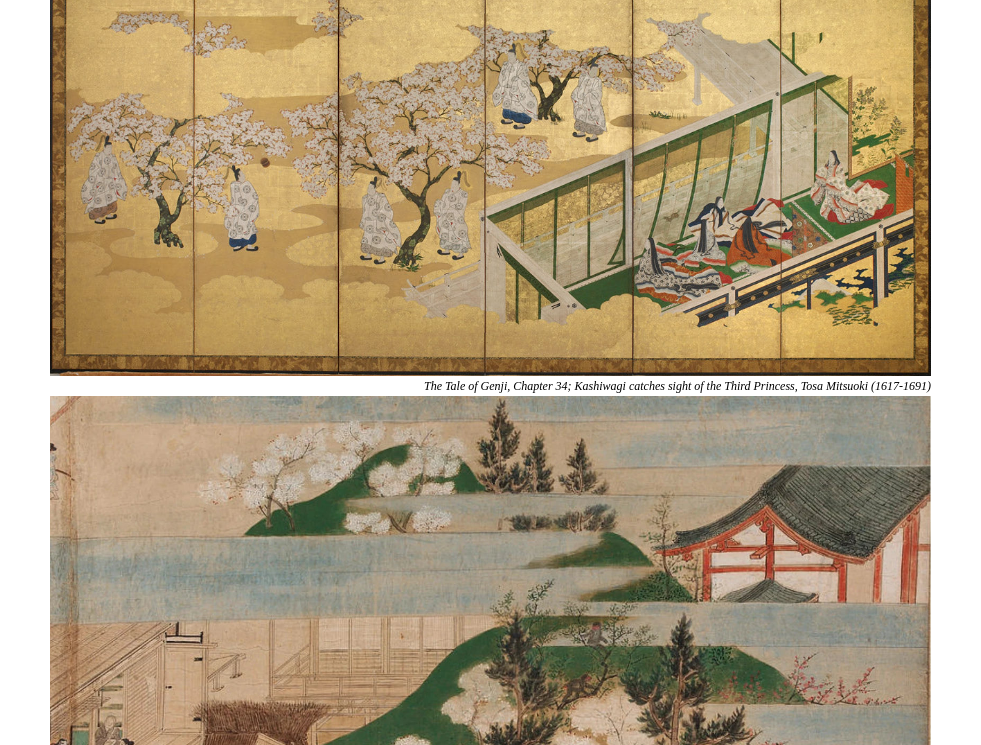 drag, startPoint x: 346, startPoint y: 330, endPoint x: 470, endPoint y: 464, distance: 182.57054 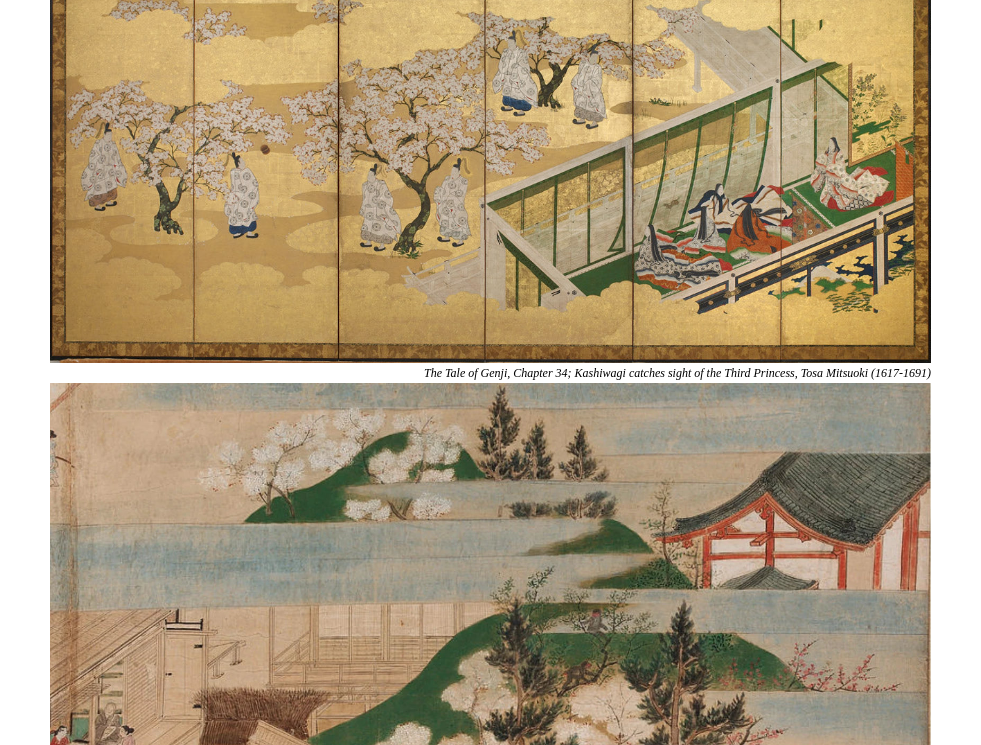 scroll, scrollTop: 30400, scrollLeft: 0, axis: vertical 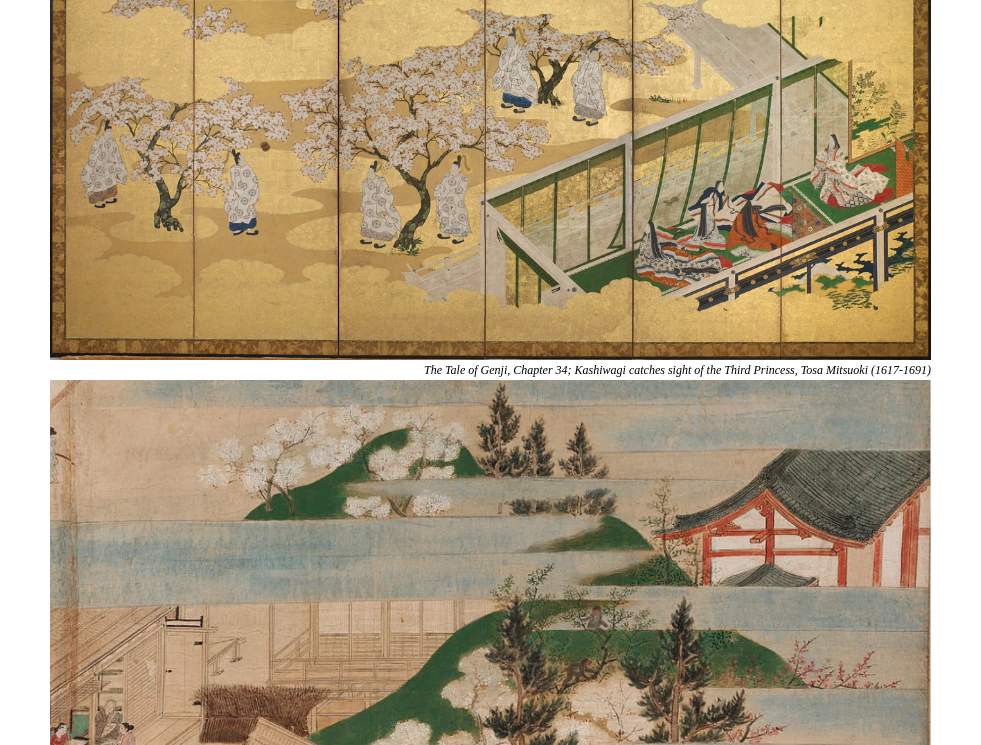 click on "Gansai’s particular strength is its versatility - either opaque, thick and creamy for a texture reminiscent of gouache - even pale and light colours can be laid over dark papers with obvious contrast similar to dry pastels. Add water and the paints resemble Western style watercolours - more give, more luminescence and transparency." at bounding box center [794, -526] 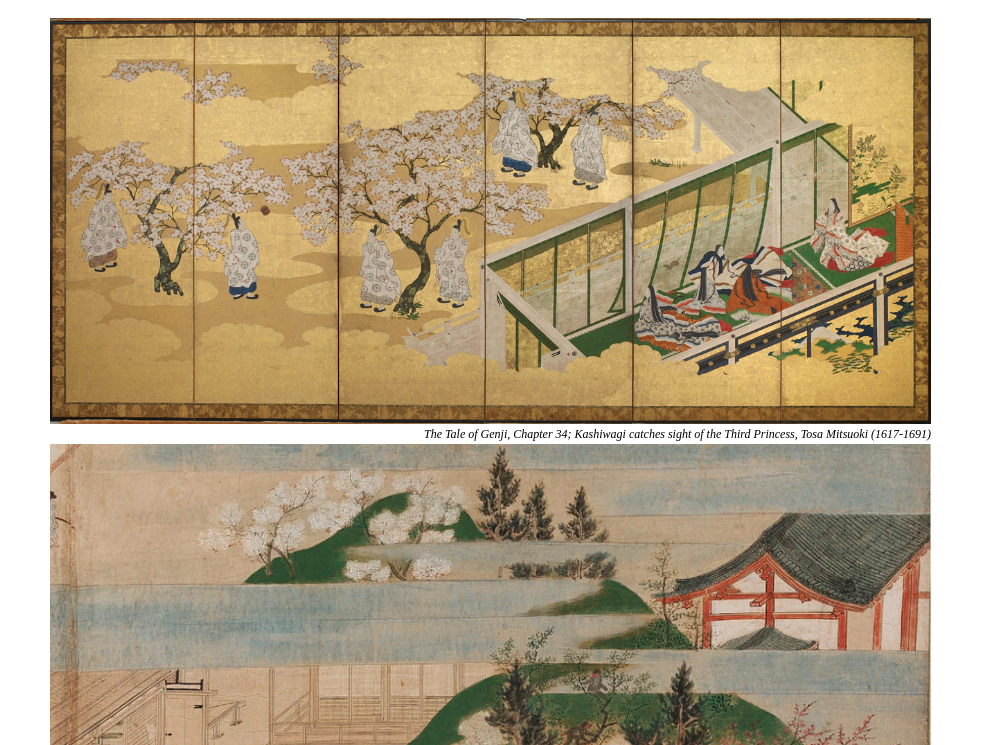 click on "Journal +" at bounding box center (608, -30129) 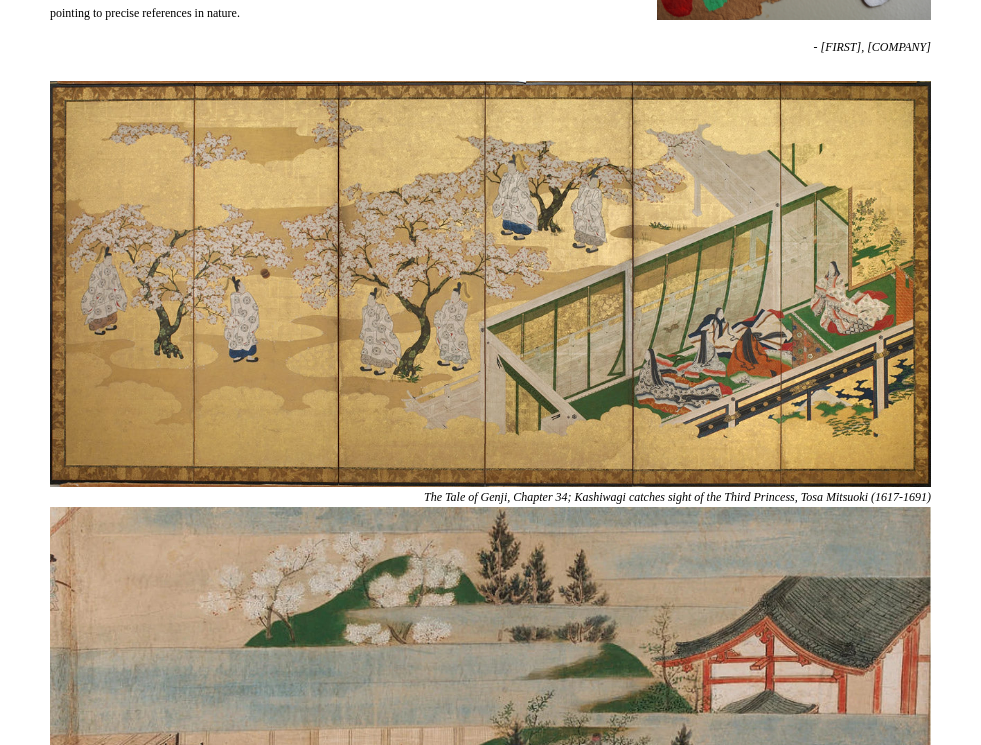 click on "In culture" at bounding box center [455, -30066] 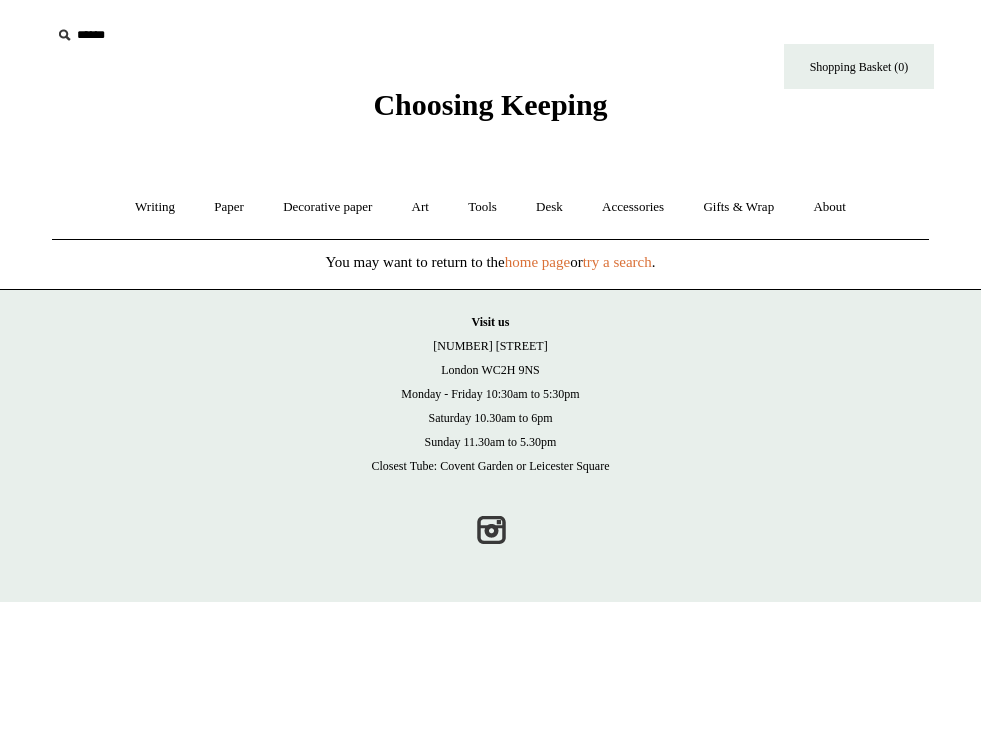 scroll, scrollTop: 0, scrollLeft: 0, axis: both 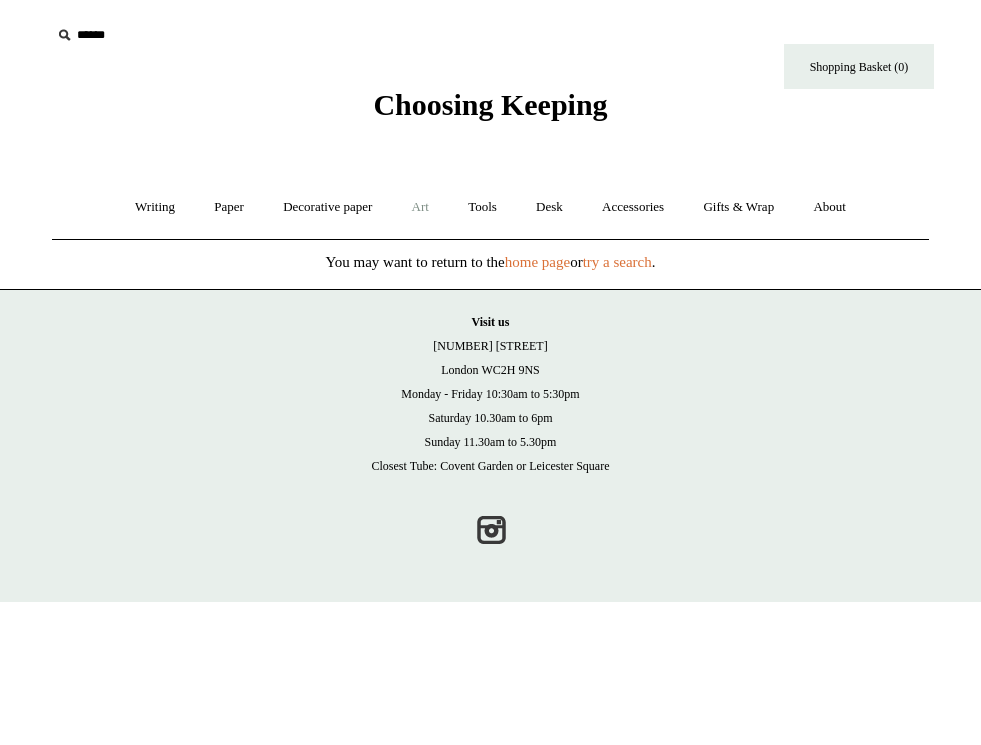 click on "Art +" at bounding box center [420, 207] 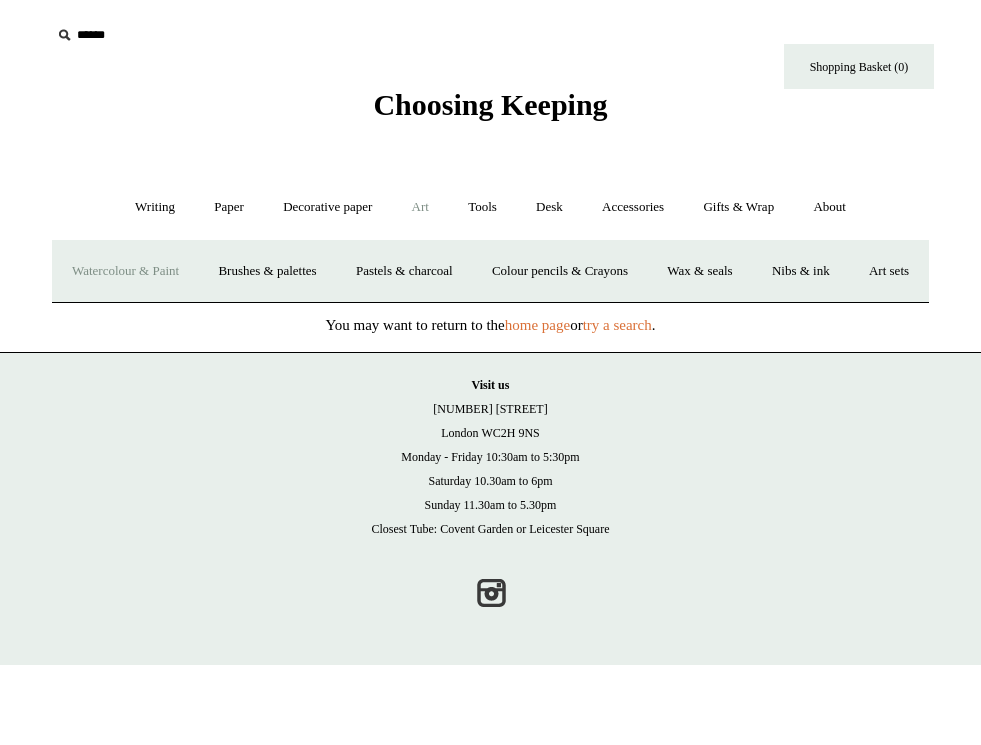 click on "Watercolour & Paint" at bounding box center (125, 271) 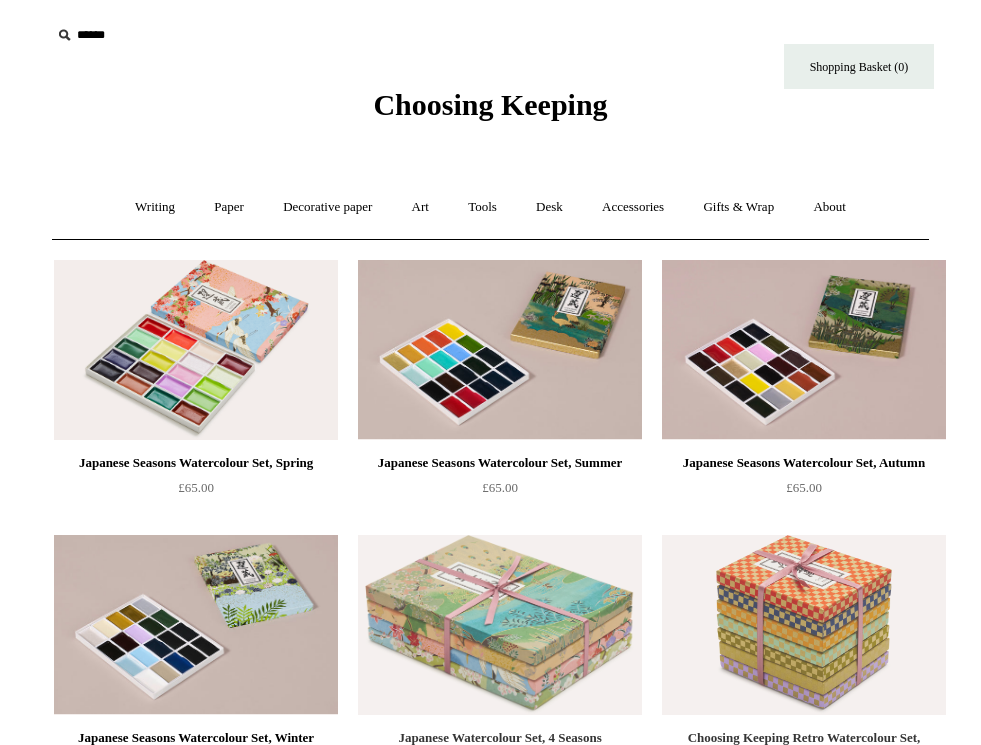 scroll, scrollTop: 0, scrollLeft: 0, axis: both 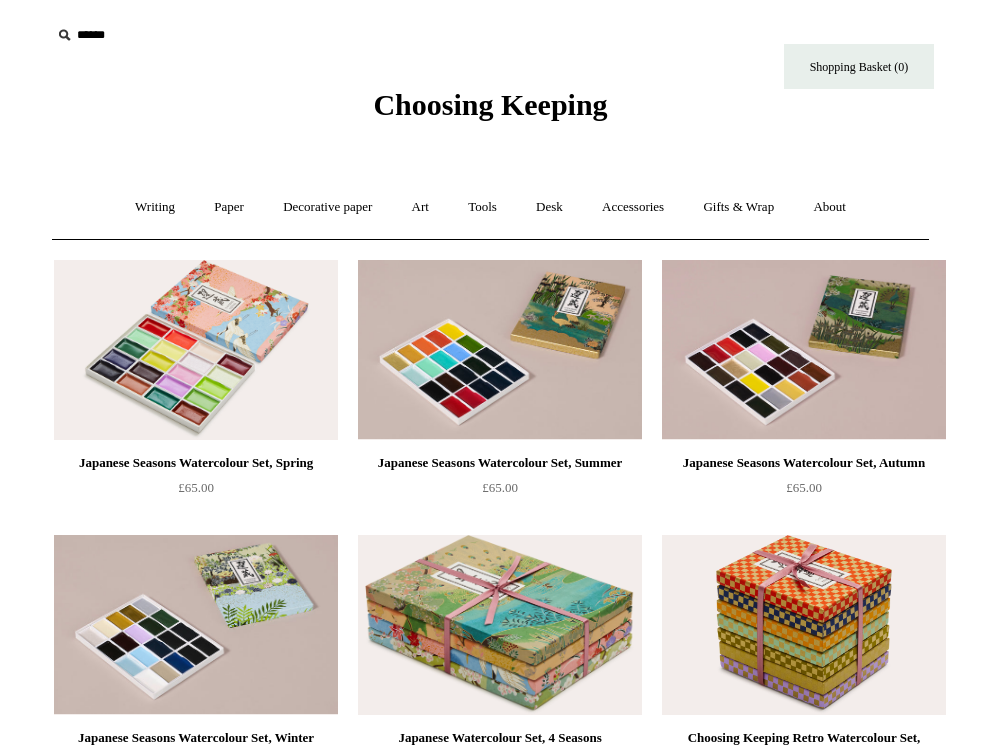 click at bounding box center (196, 350) 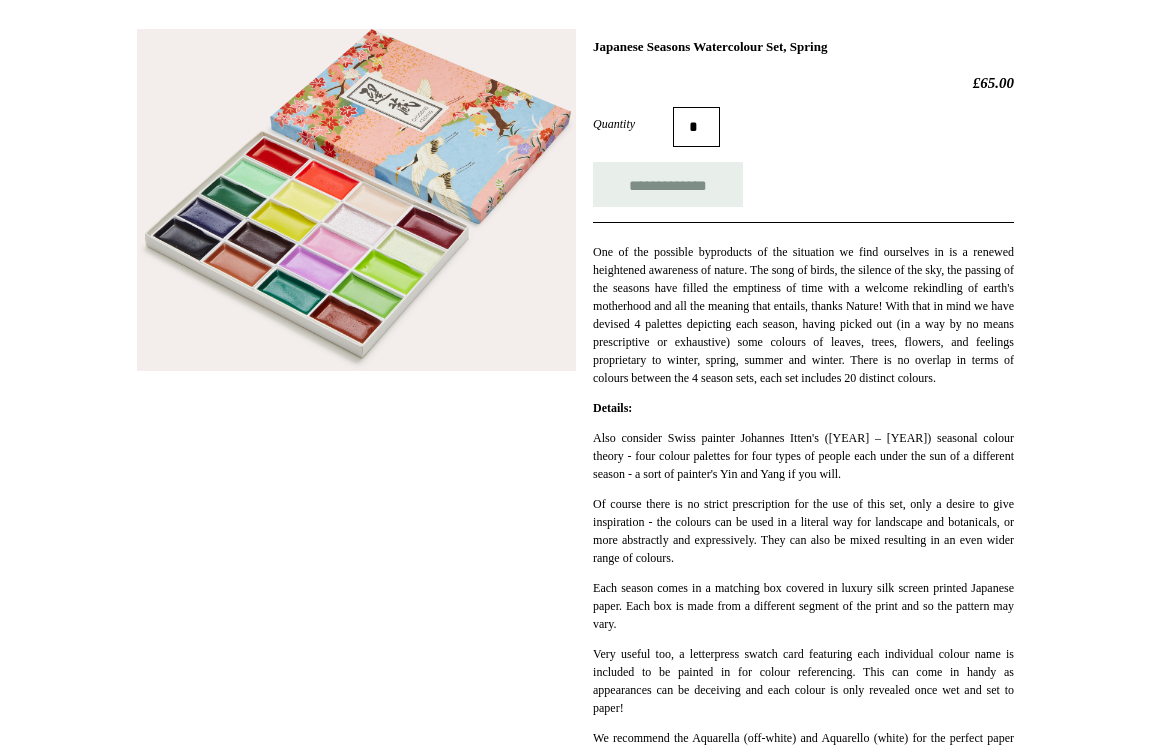 scroll, scrollTop: 278, scrollLeft: 0, axis: vertical 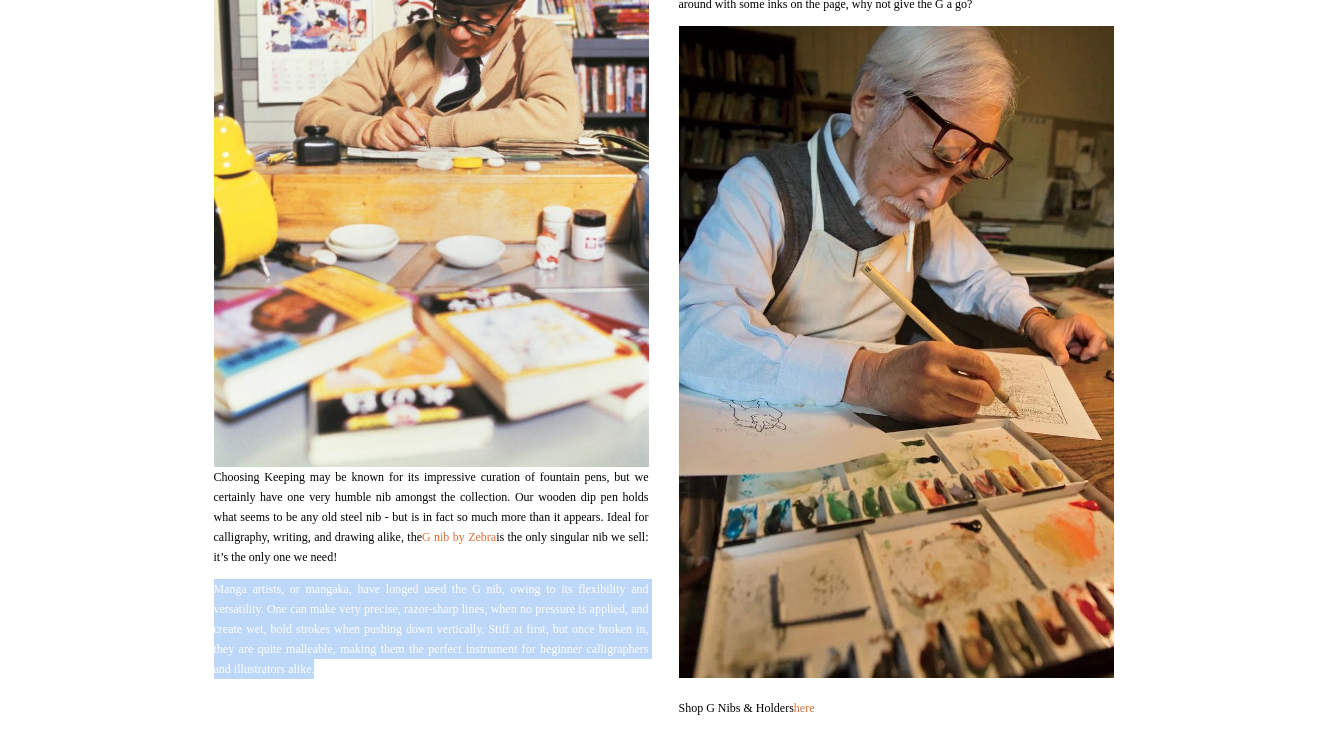 drag, startPoint x: 483, startPoint y: 671, endPoint x: 206, endPoint y: 587, distance: 289.4564 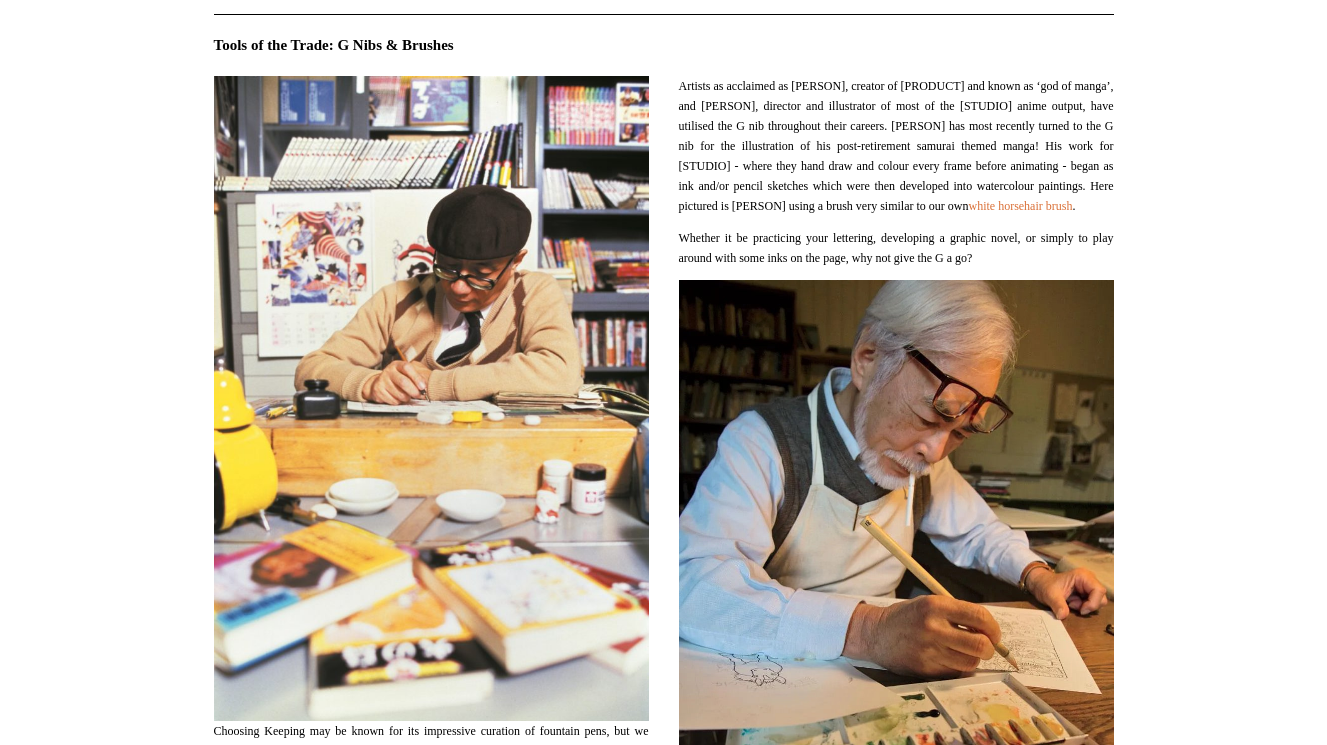 scroll, scrollTop: 296, scrollLeft: 0, axis: vertical 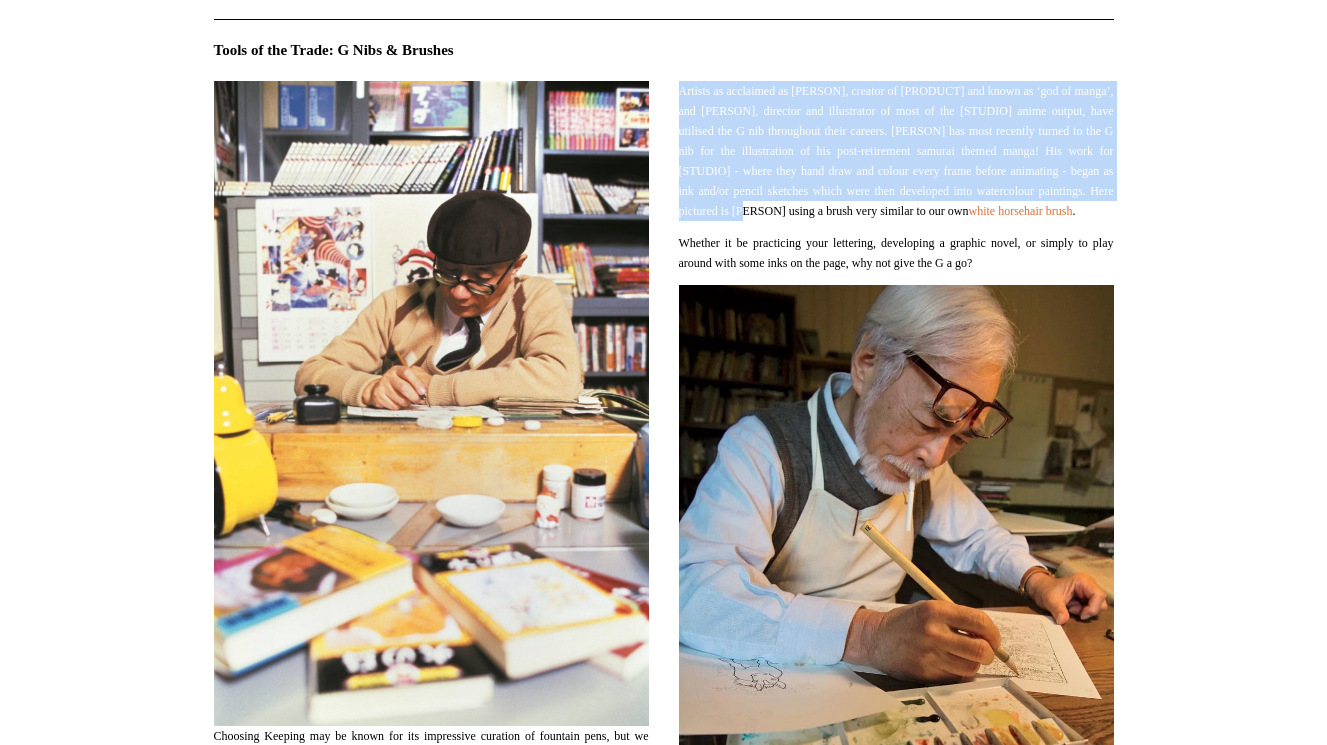 drag, startPoint x: 679, startPoint y: 91, endPoint x: 917, endPoint y: 214, distance: 267.90485 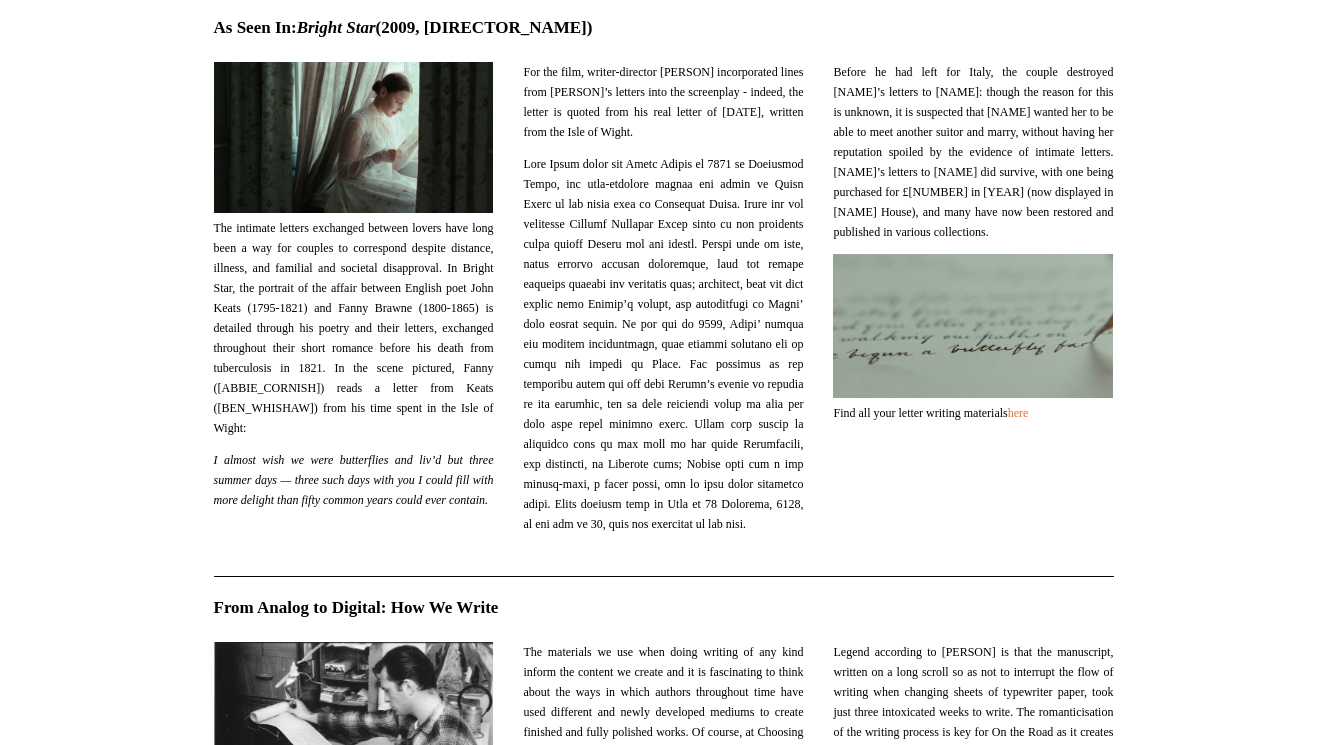 scroll, scrollTop: 12052, scrollLeft: 0, axis: vertical 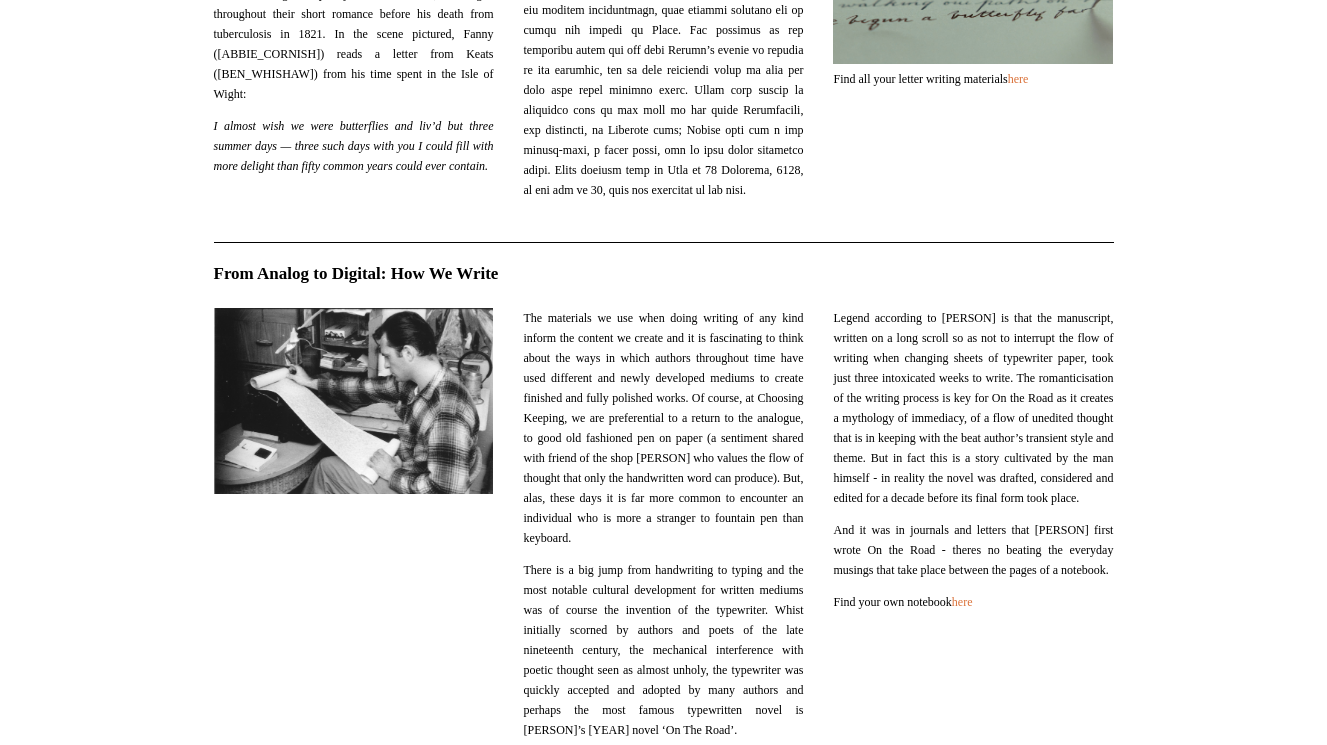 drag, startPoint x: 680, startPoint y: 123, endPoint x: 315, endPoint y: 112, distance: 365.1657 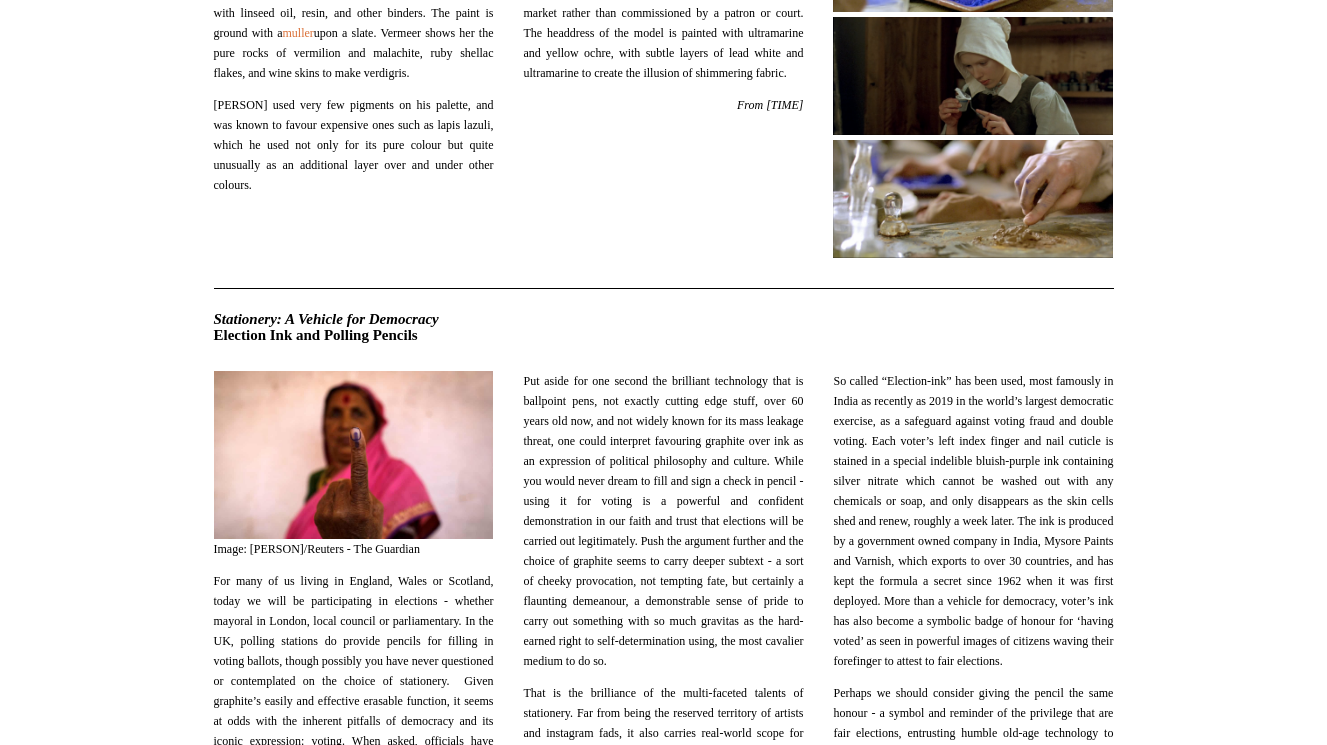 scroll, scrollTop: 14641, scrollLeft: 0, axis: vertical 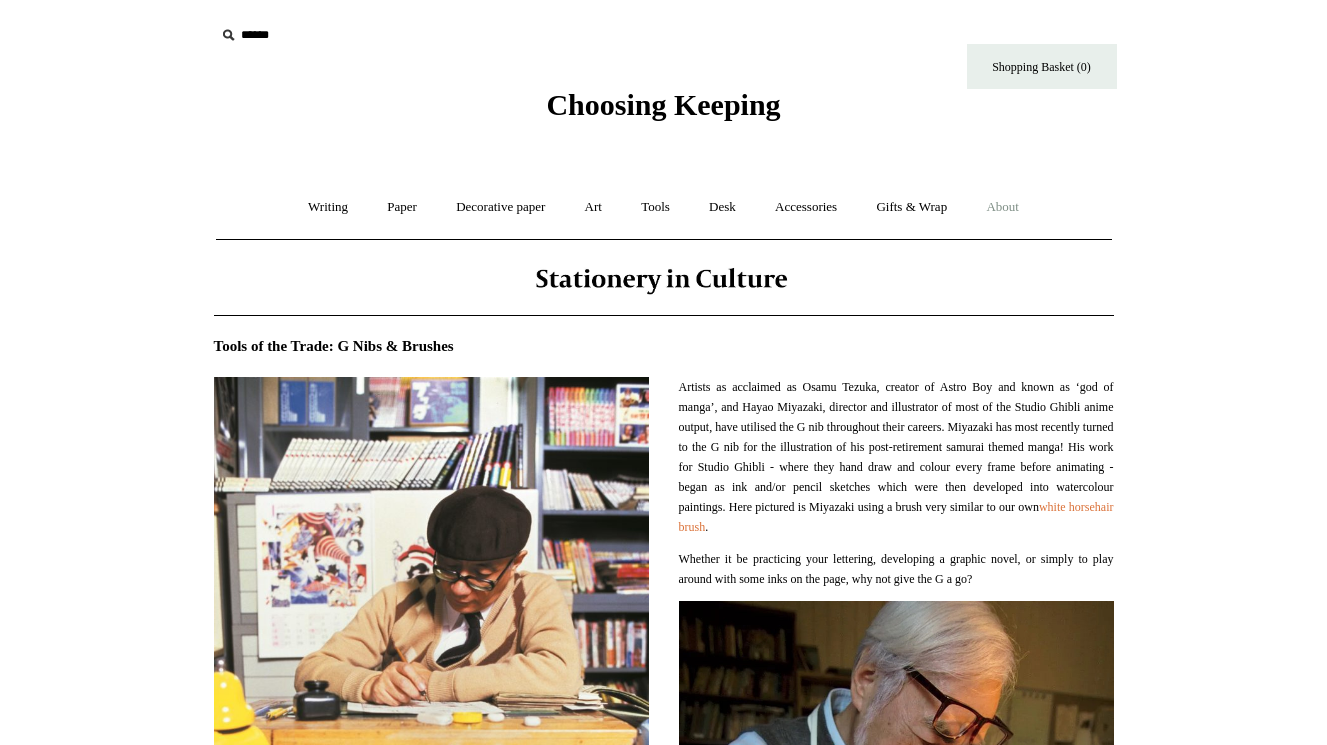 click on "About +" at bounding box center [1002, 207] 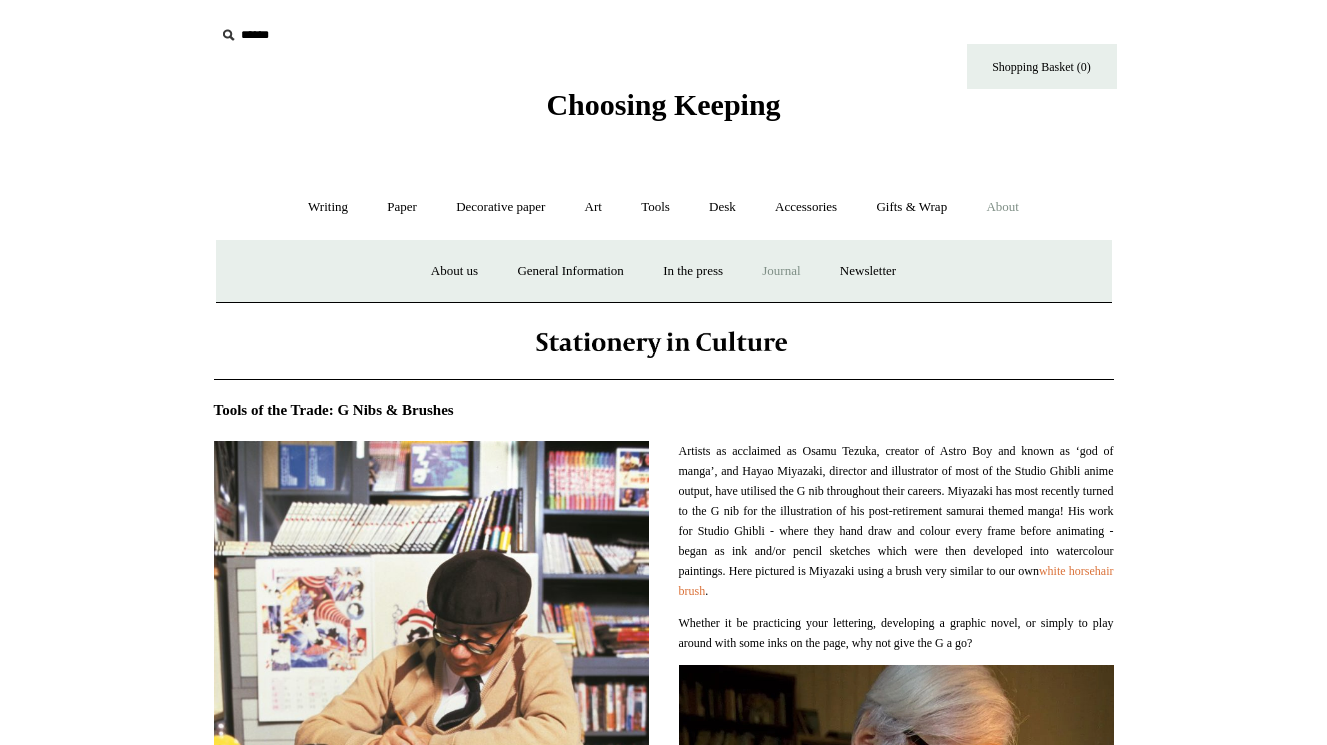 click on "Journal +" at bounding box center [781, 271] 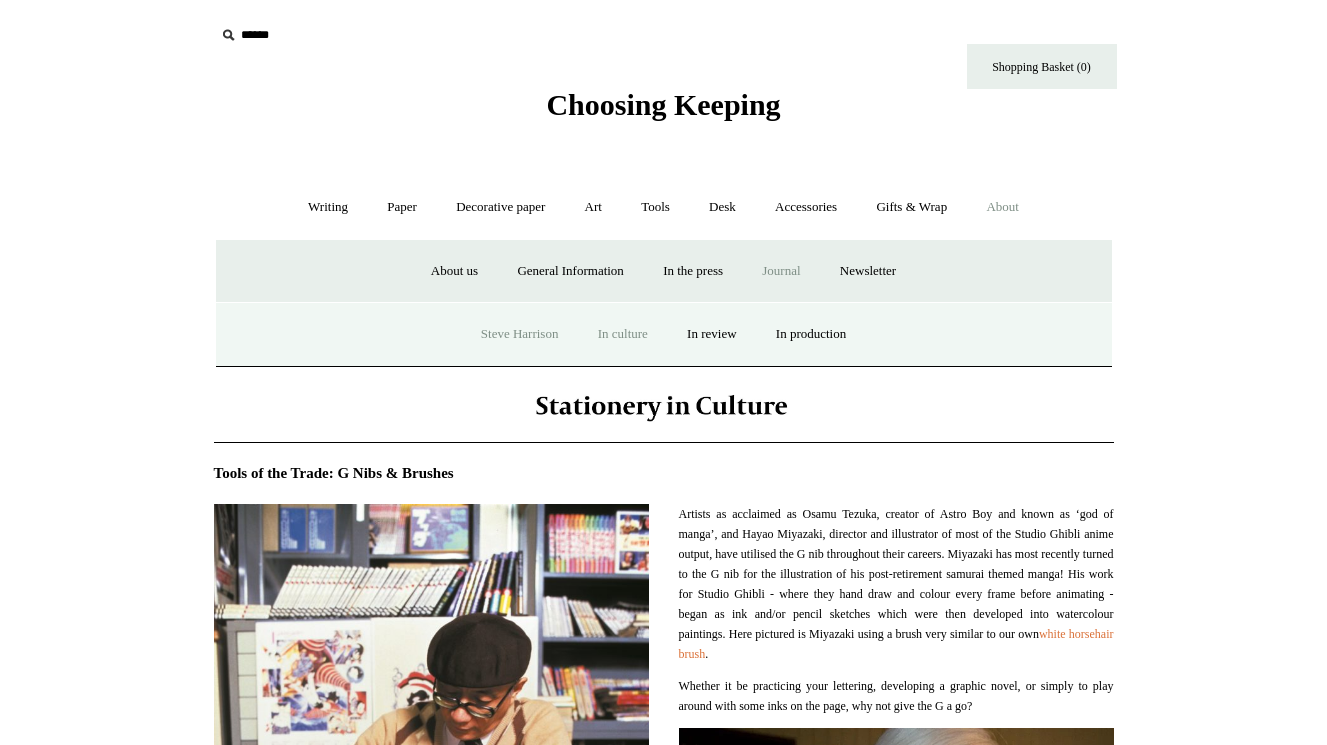 click on "Steve Harrison" at bounding box center (520, 334) 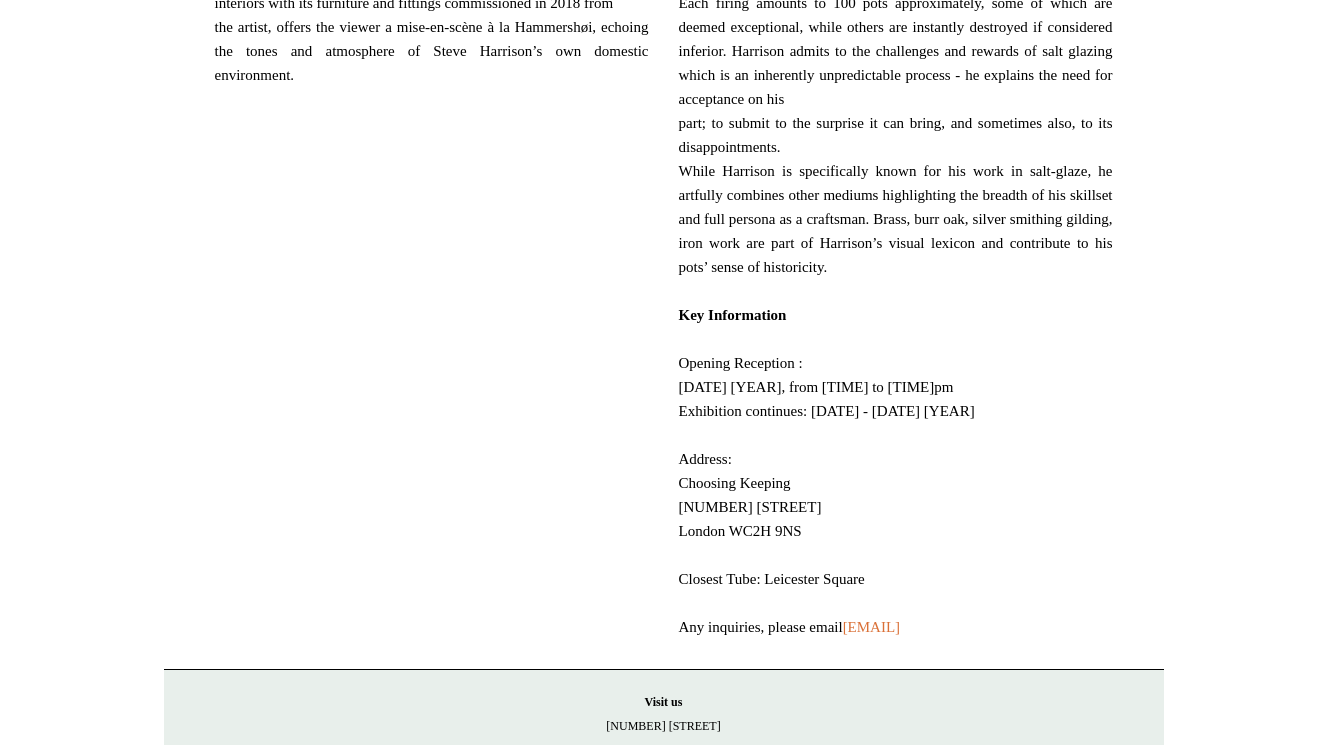 scroll, scrollTop: 1510, scrollLeft: 0, axis: vertical 